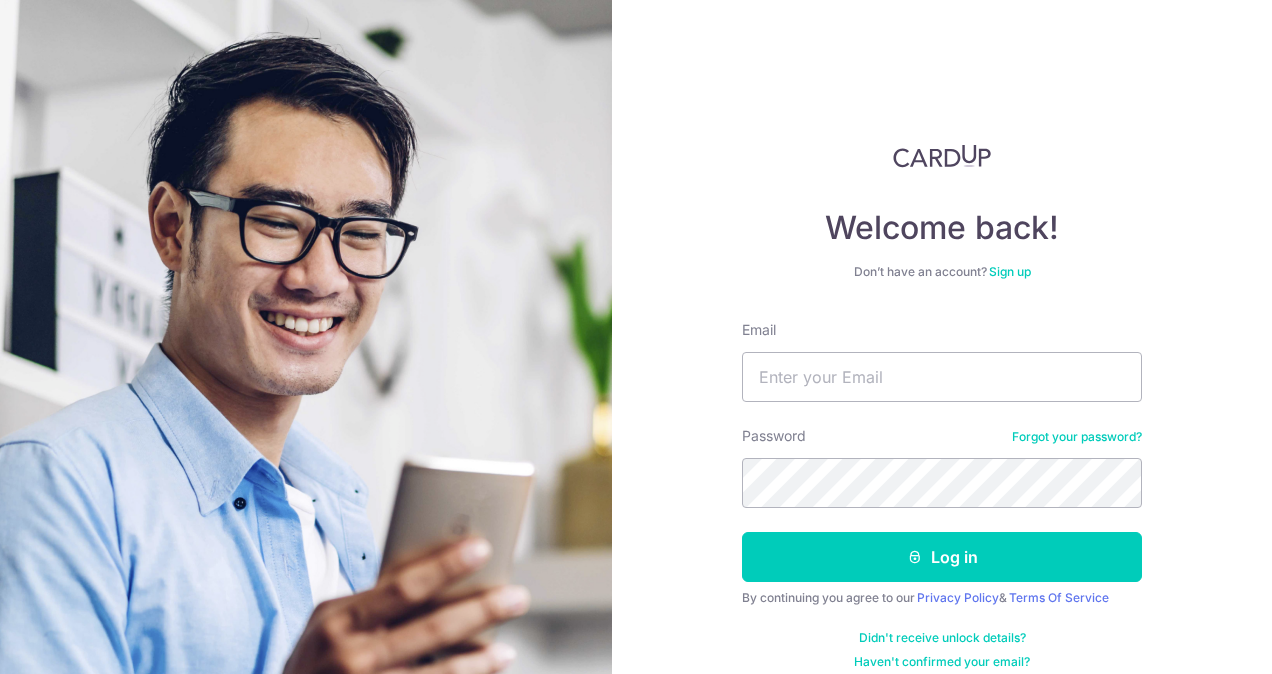 scroll, scrollTop: 0, scrollLeft: 0, axis: both 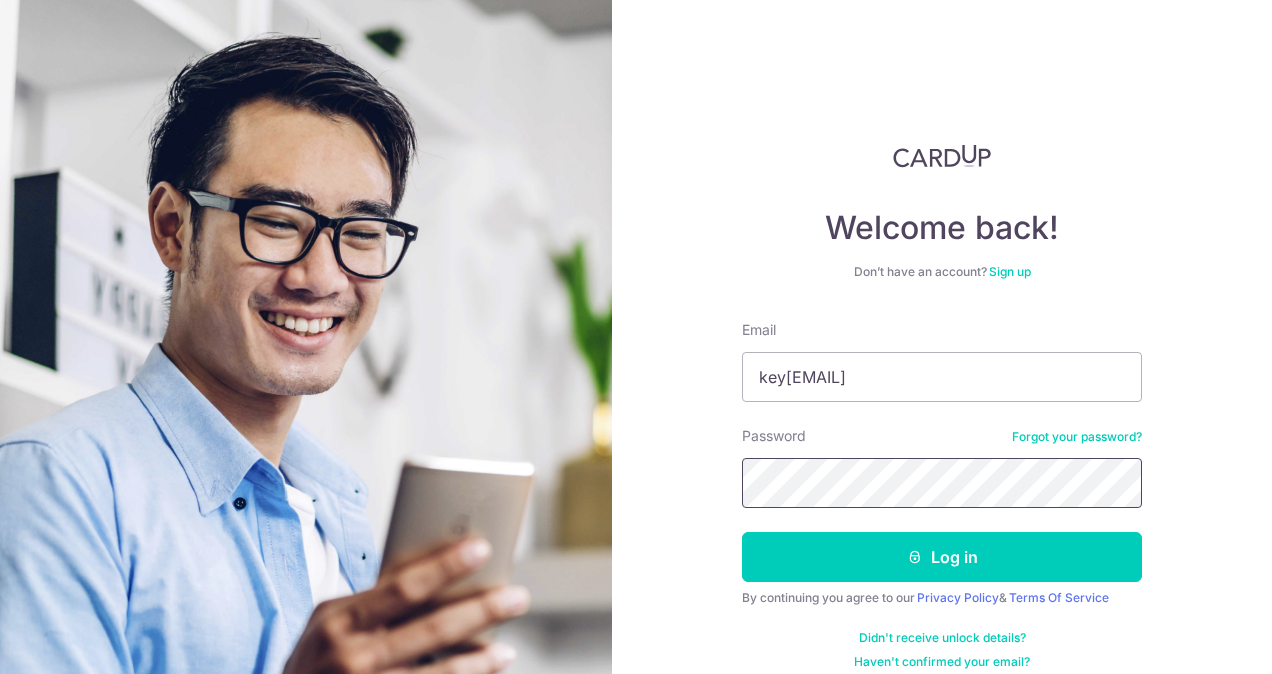 click on "Log in" at bounding box center (942, 557) 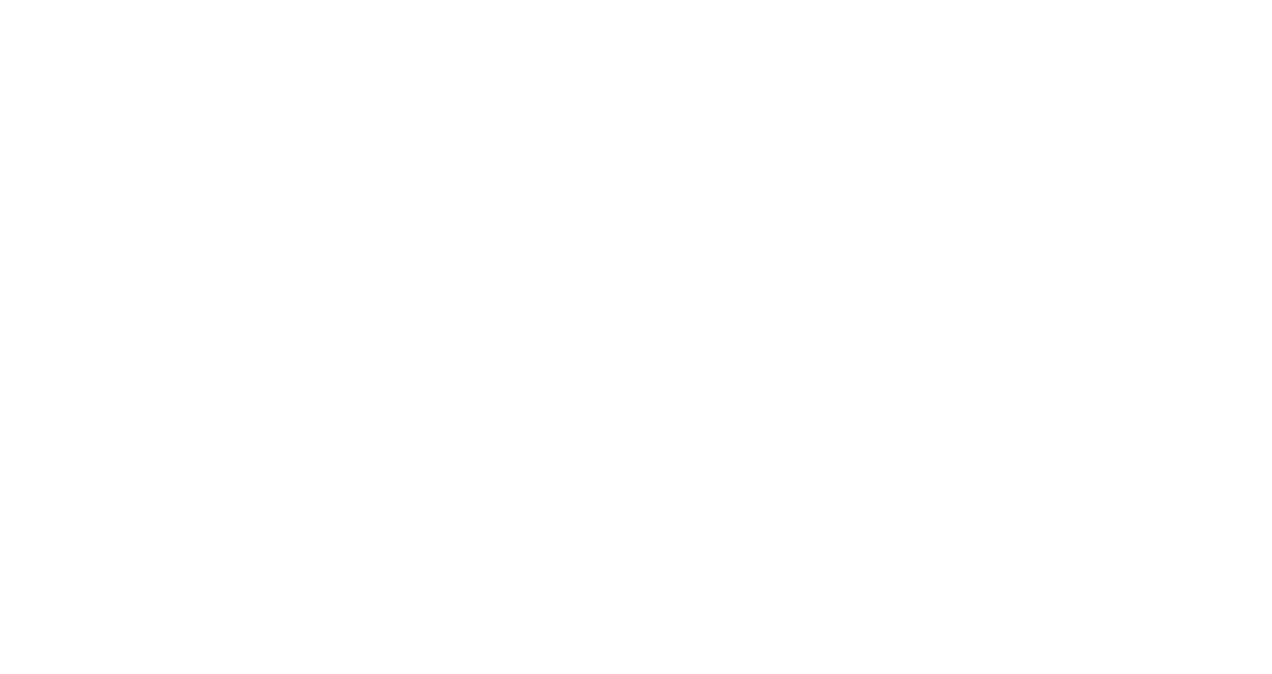 scroll, scrollTop: 0, scrollLeft: 0, axis: both 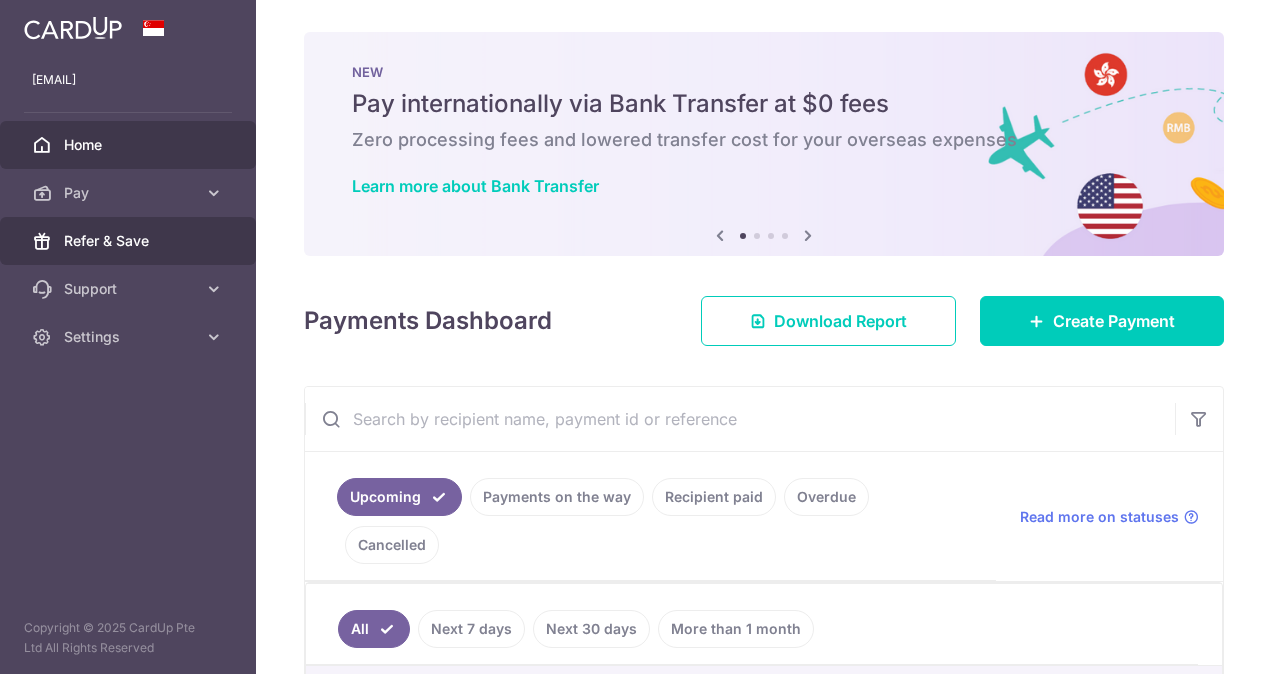 click on "Refer & Save" at bounding box center (128, 241) 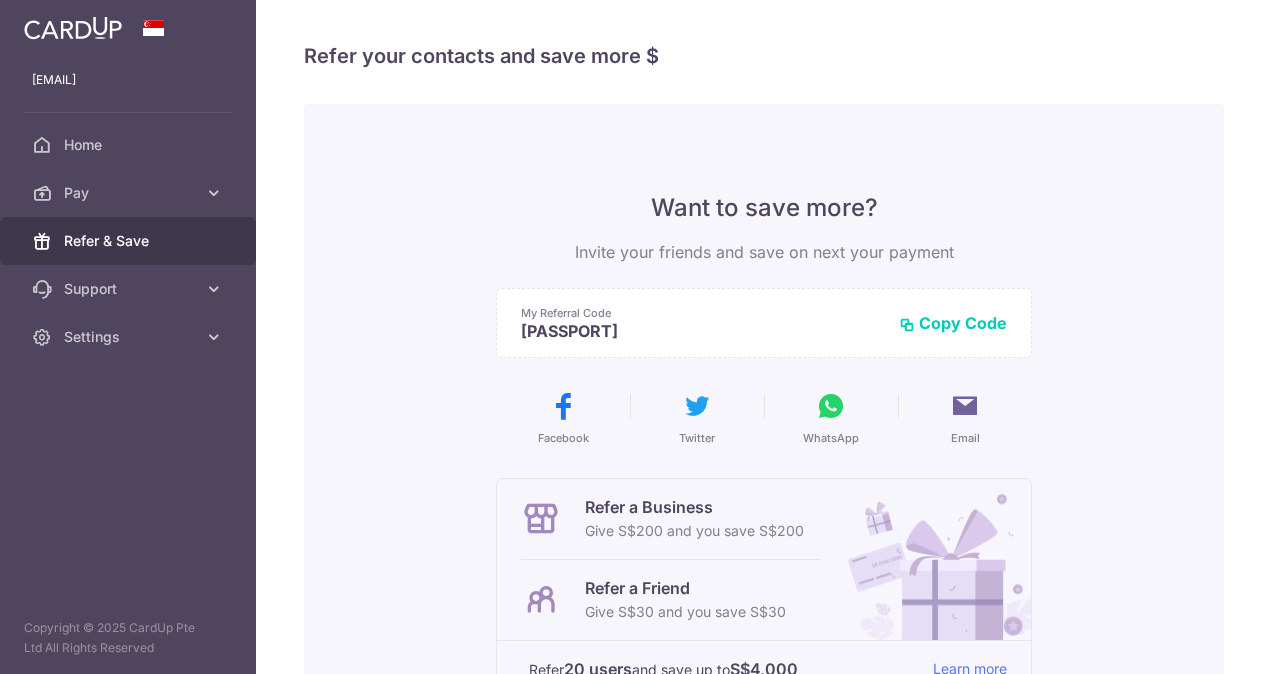 scroll, scrollTop: 0, scrollLeft: 0, axis: both 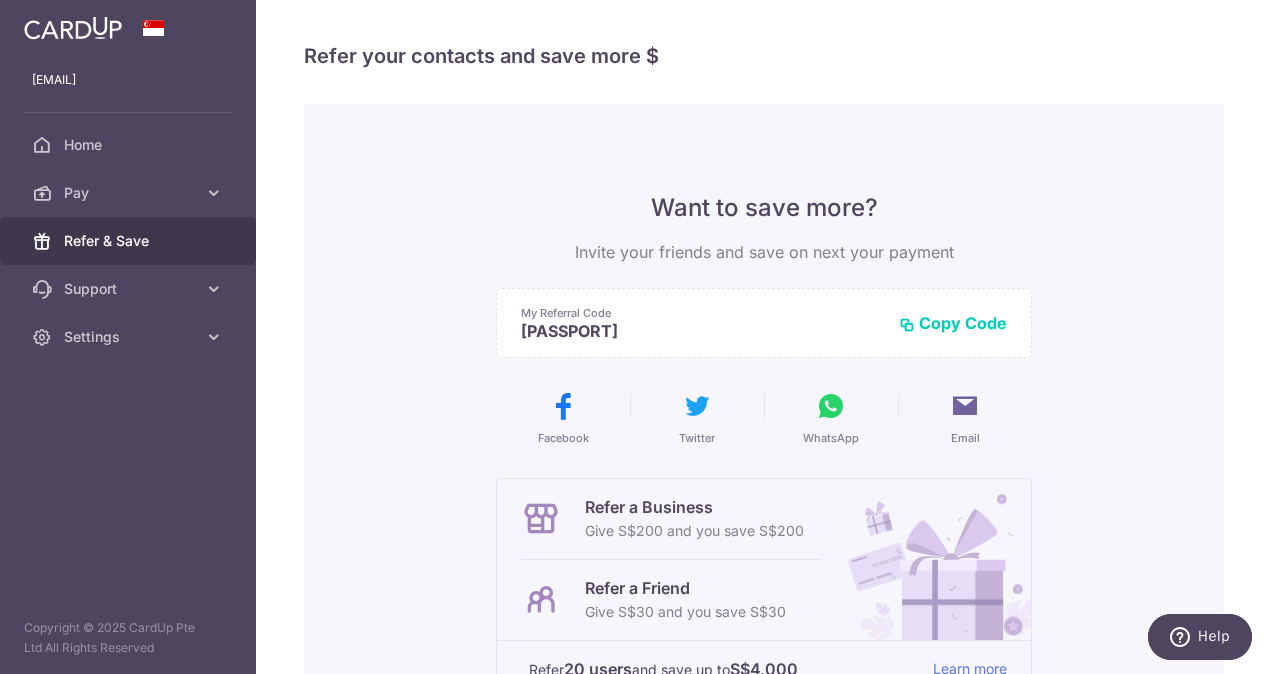 click on "WhatsApp" at bounding box center [831, 418] 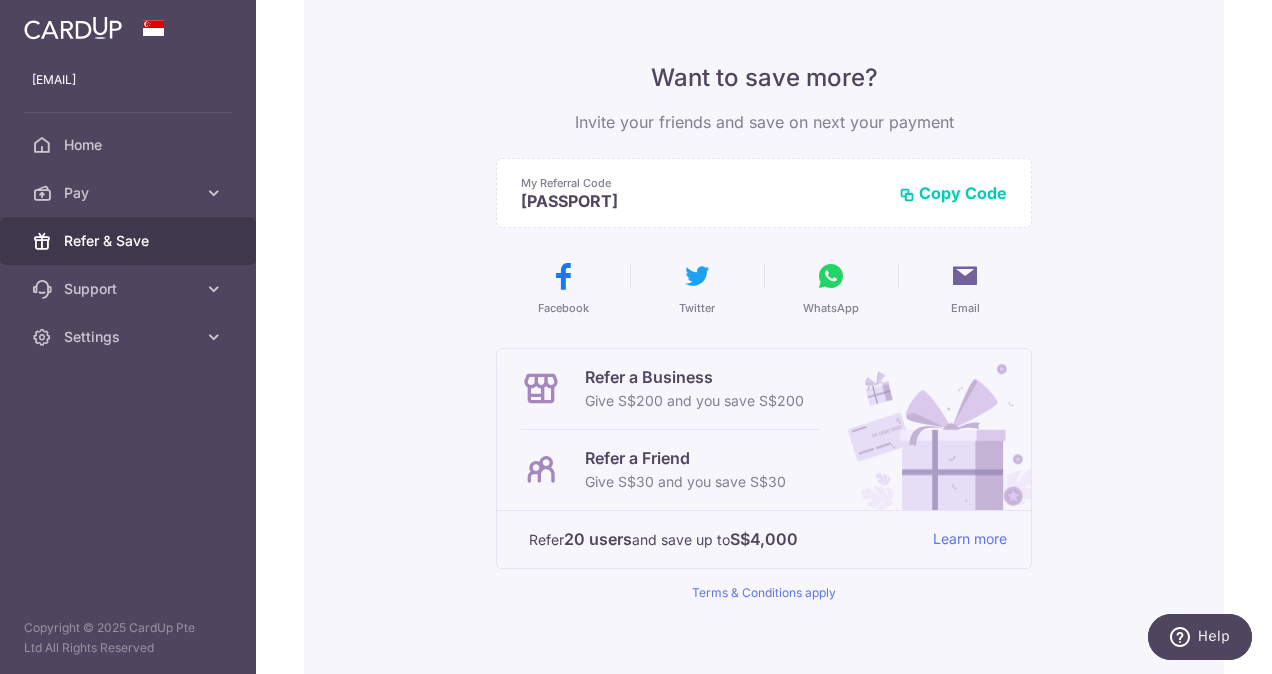 scroll, scrollTop: 100, scrollLeft: 0, axis: vertical 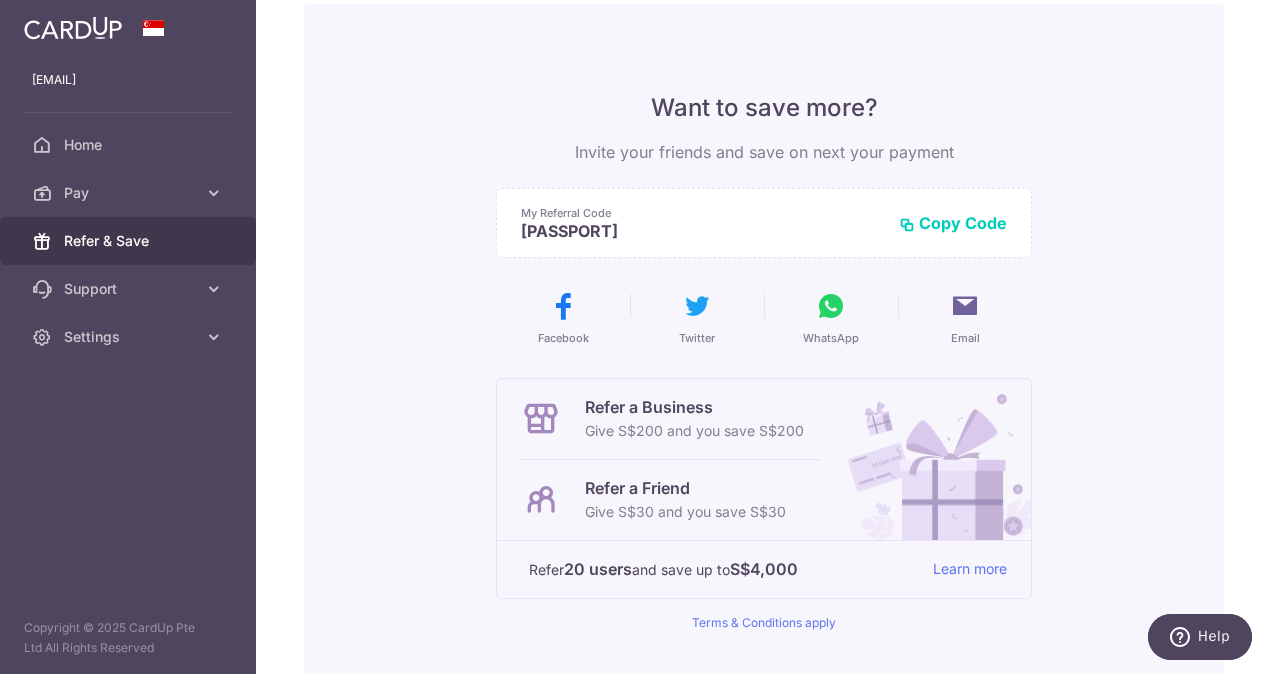 click on "Copy Code" at bounding box center [953, 223] 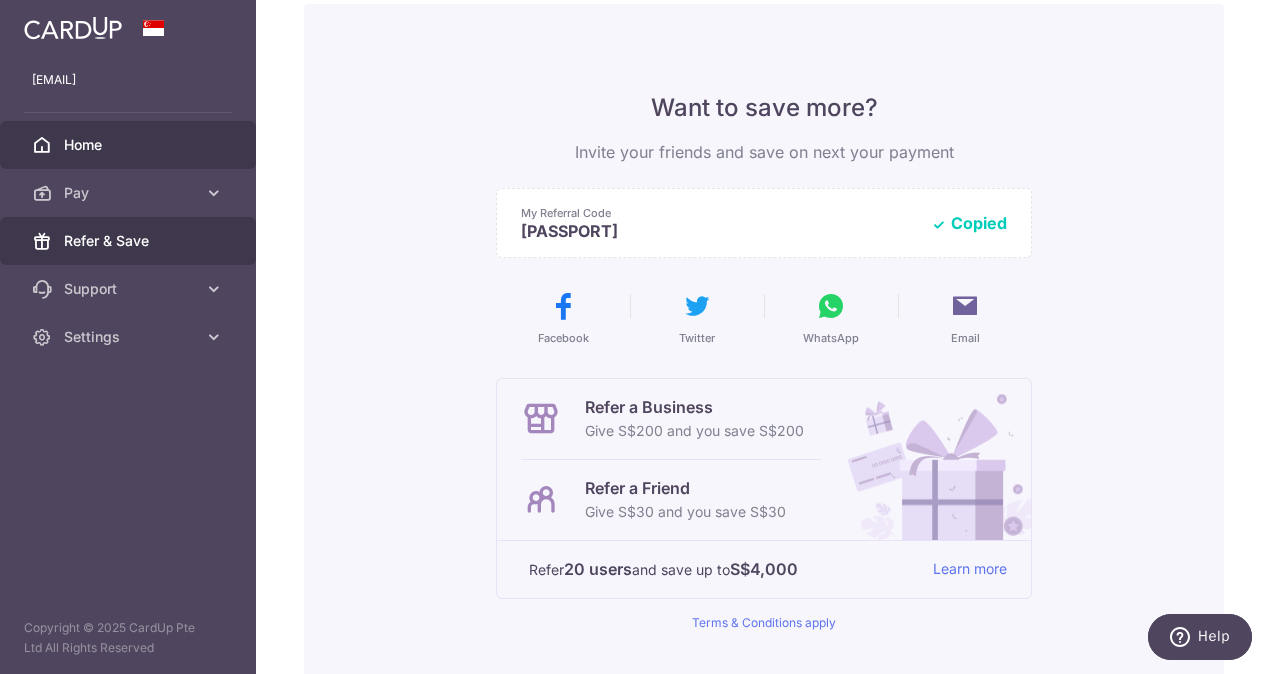 click on "Home" at bounding box center (130, 145) 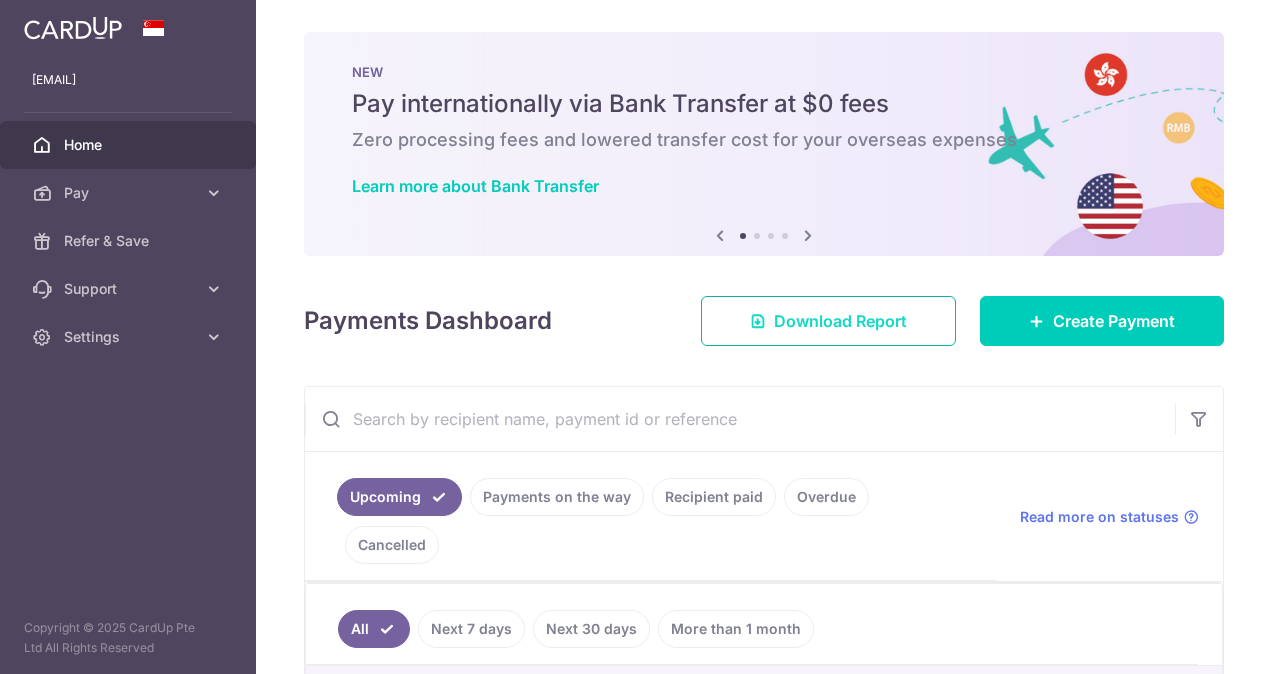 scroll, scrollTop: 0, scrollLeft: 0, axis: both 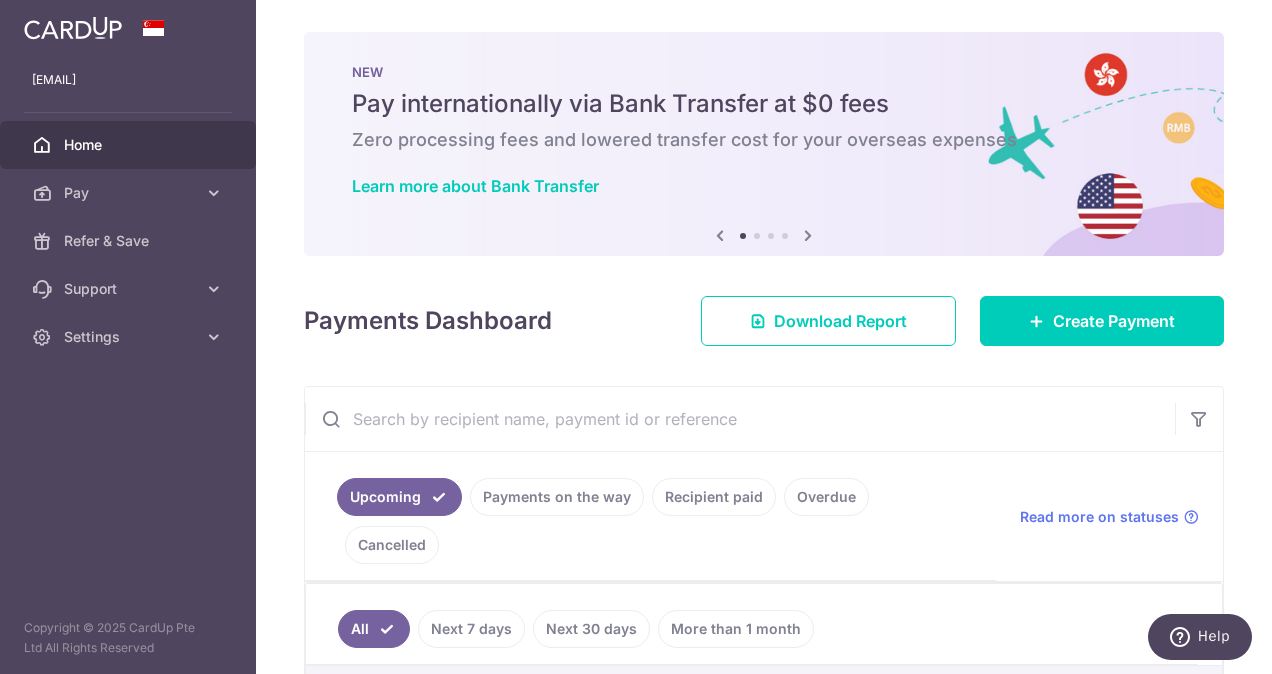 click at bounding box center (808, 235) 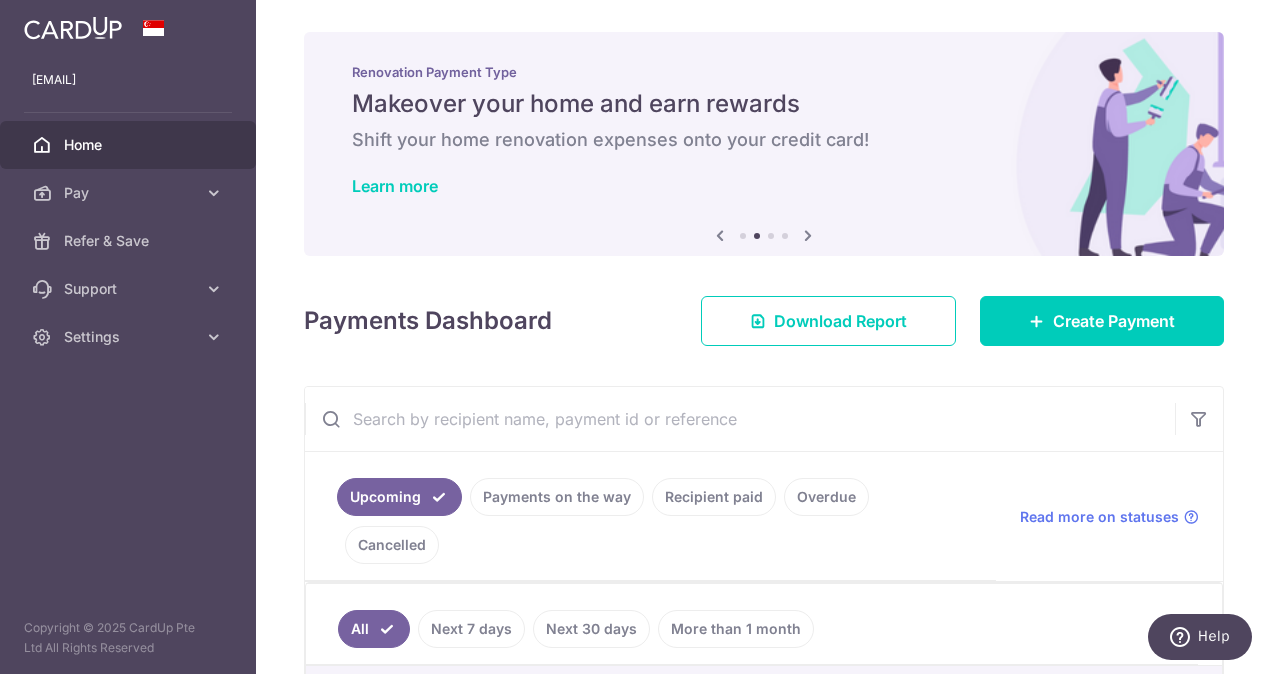 click at bounding box center (808, 235) 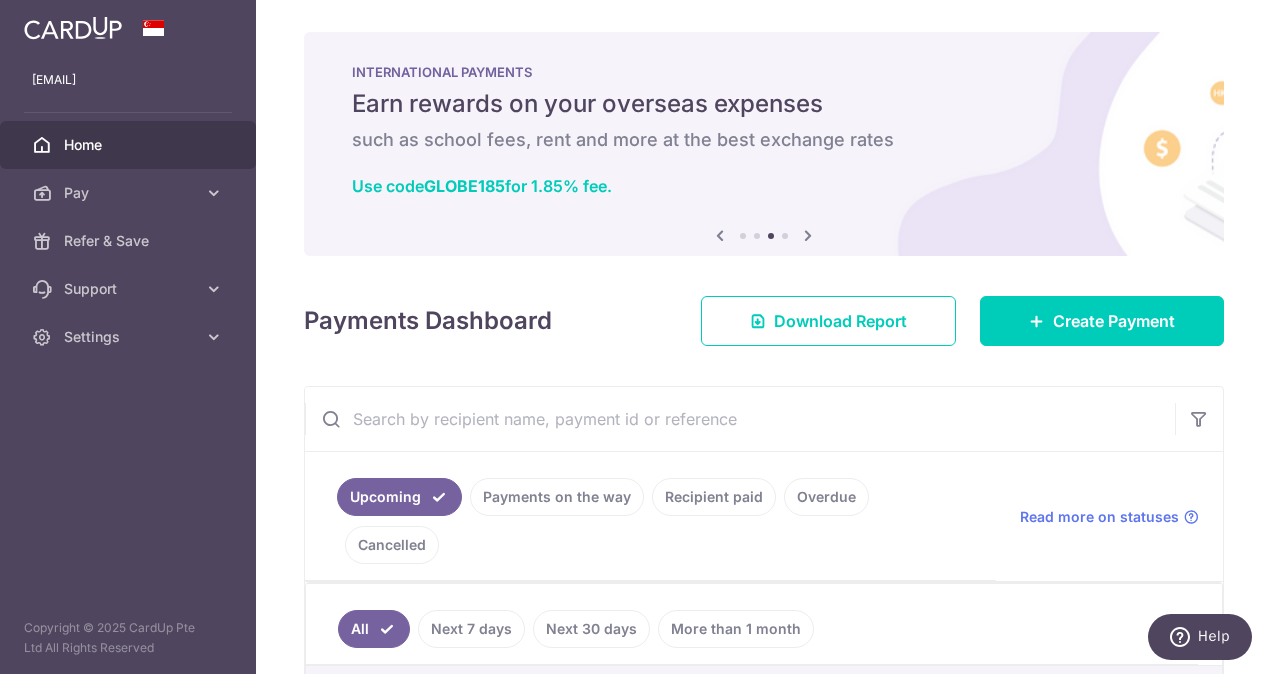 click at bounding box center [808, 235] 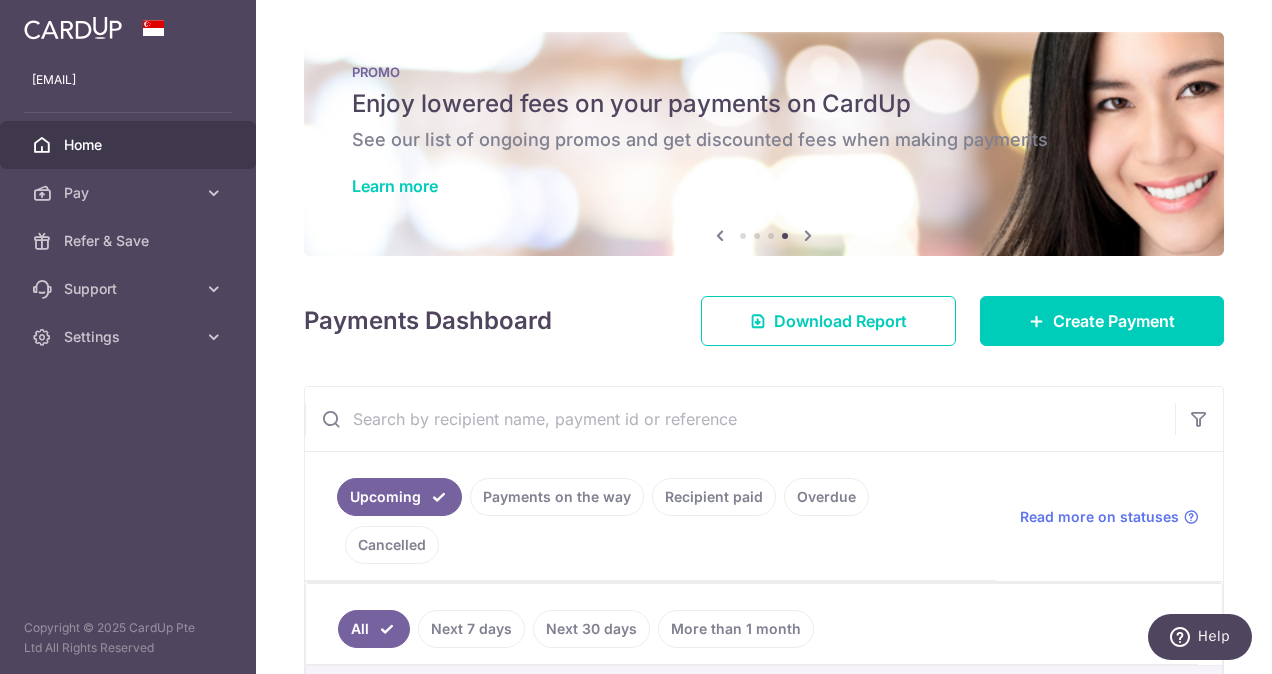 click at bounding box center (808, 235) 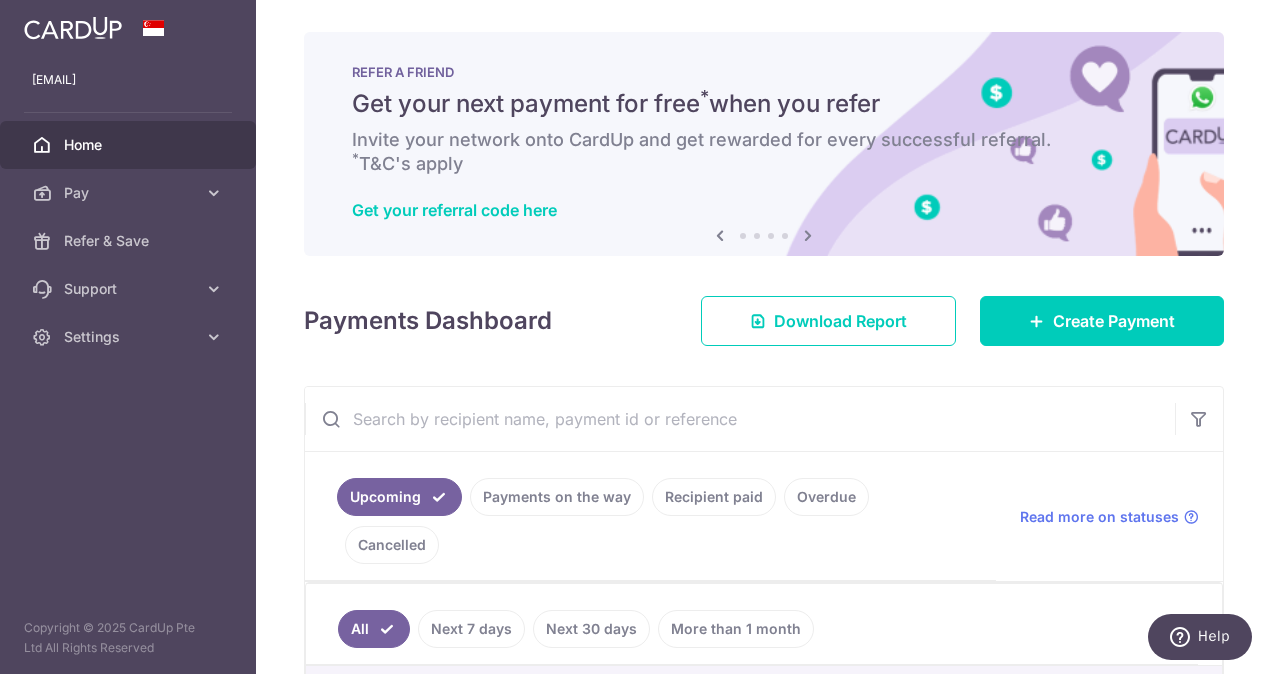 click at bounding box center (808, 235) 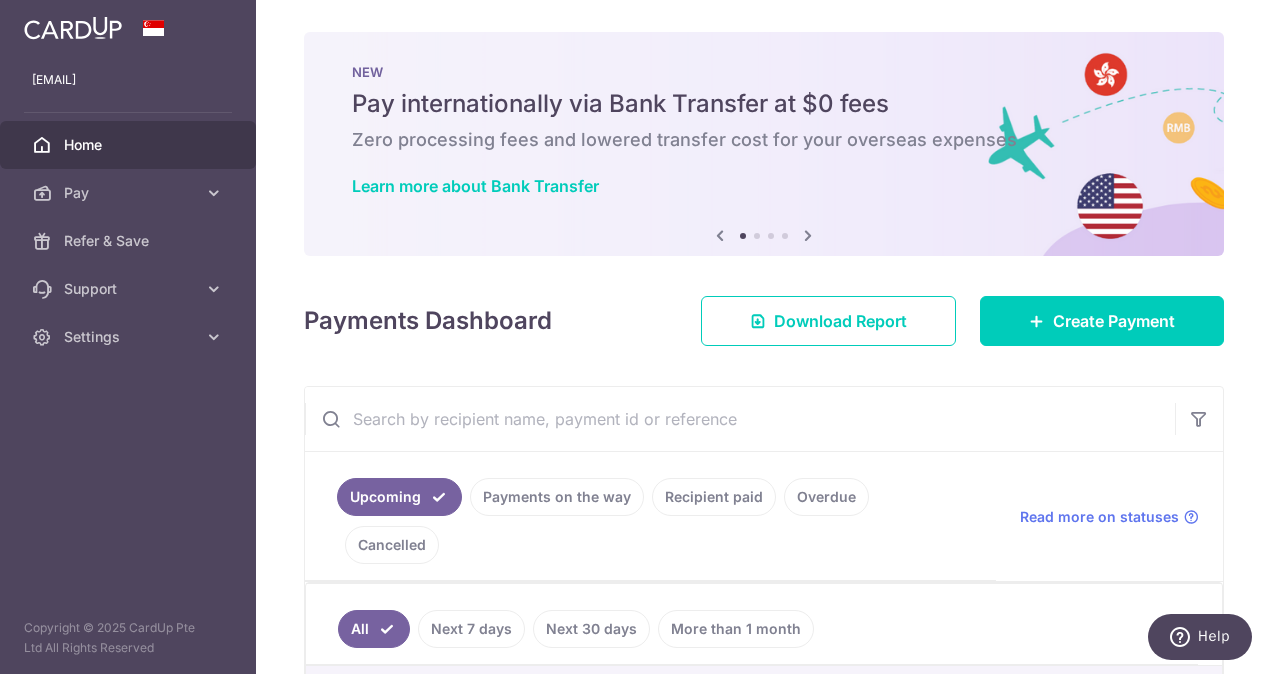 click at bounding box center (808, 235) 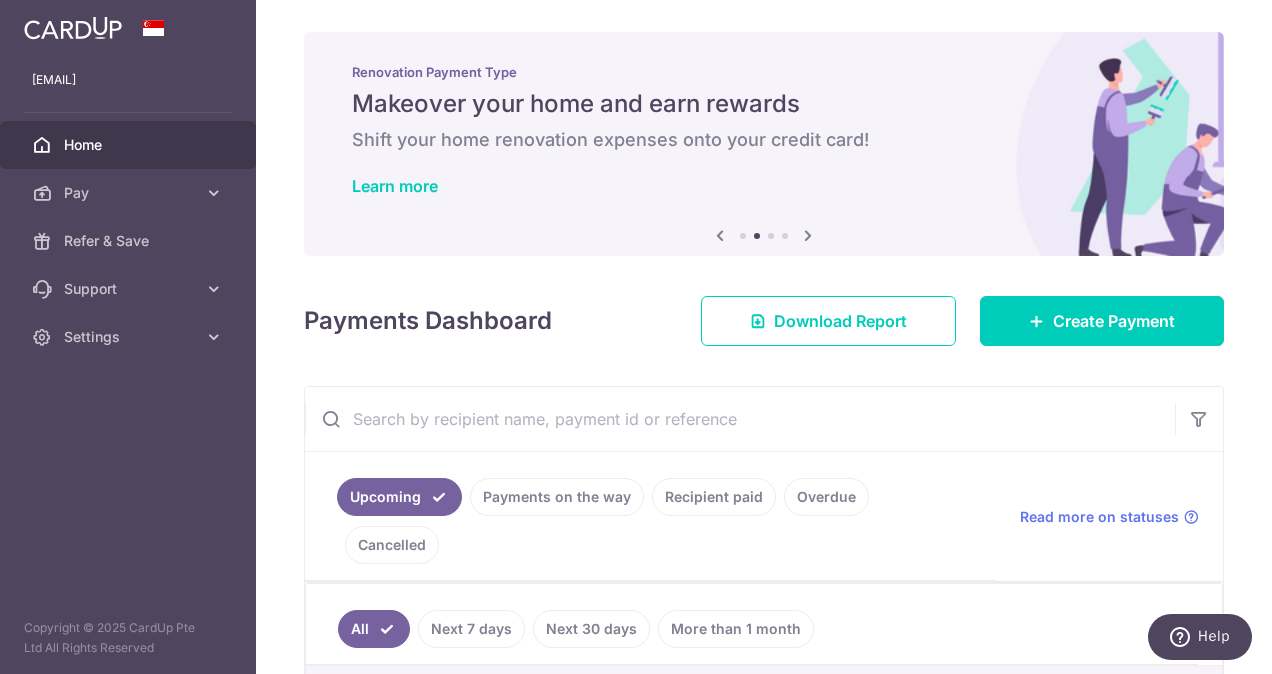 click at bounding box center [808, 235] 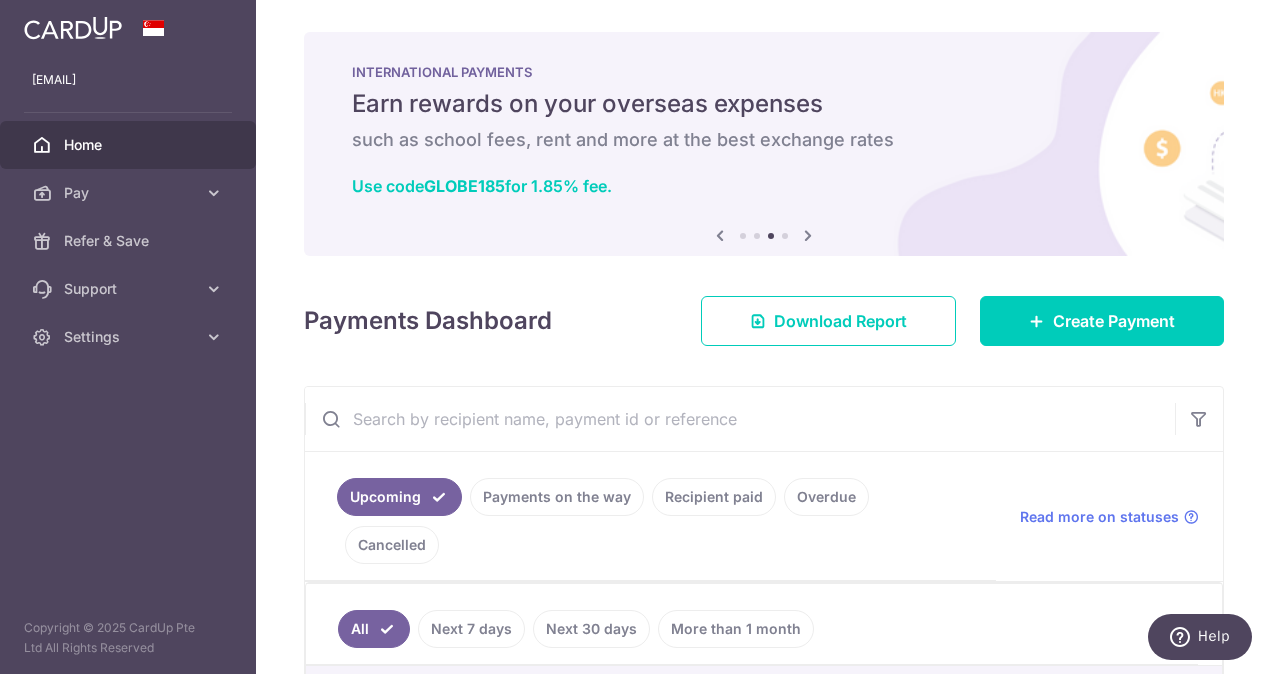 click at bounding box center [808, 235] 